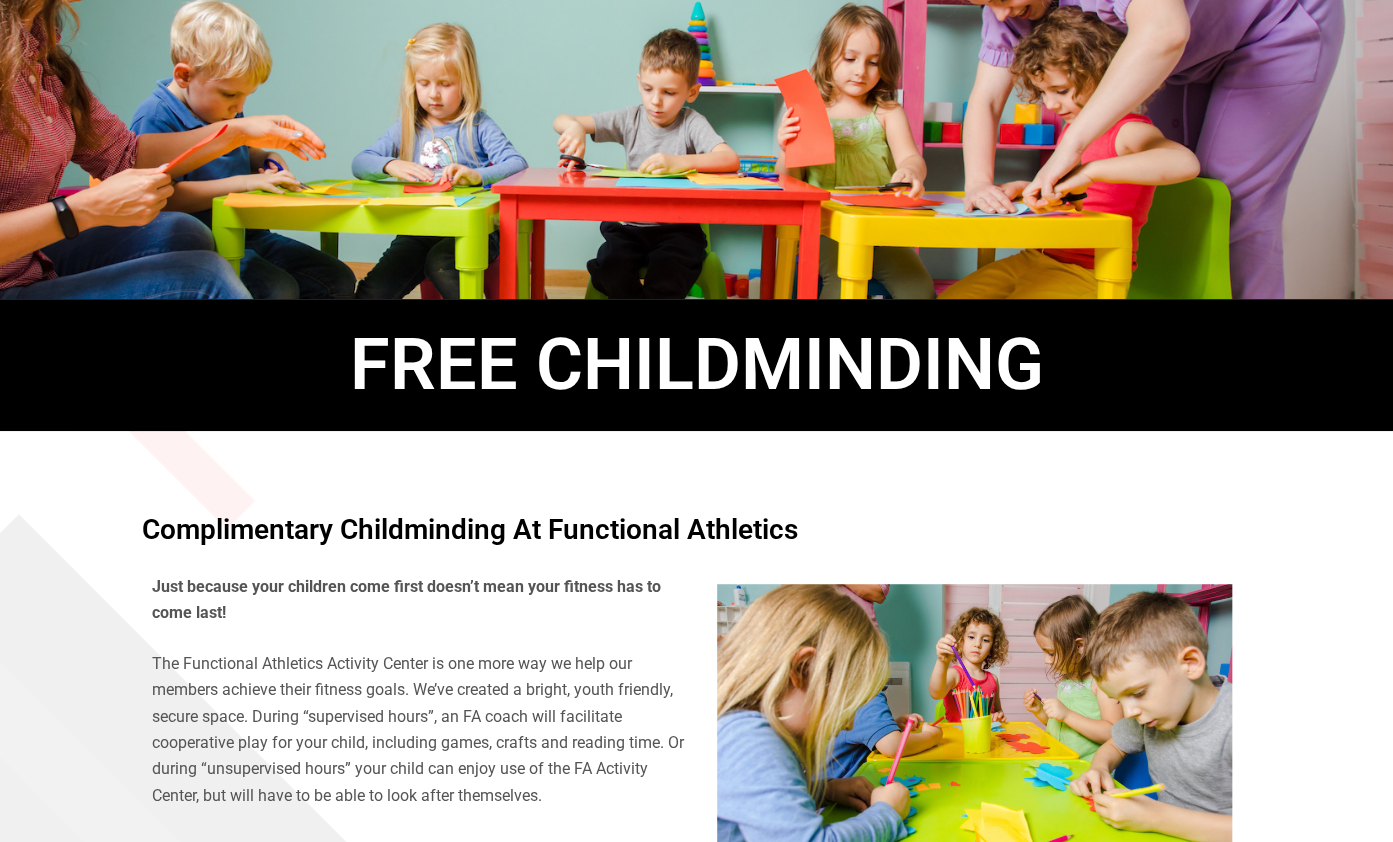 scroll, scrollTop: 0, scrollLeft: 0, axis: both 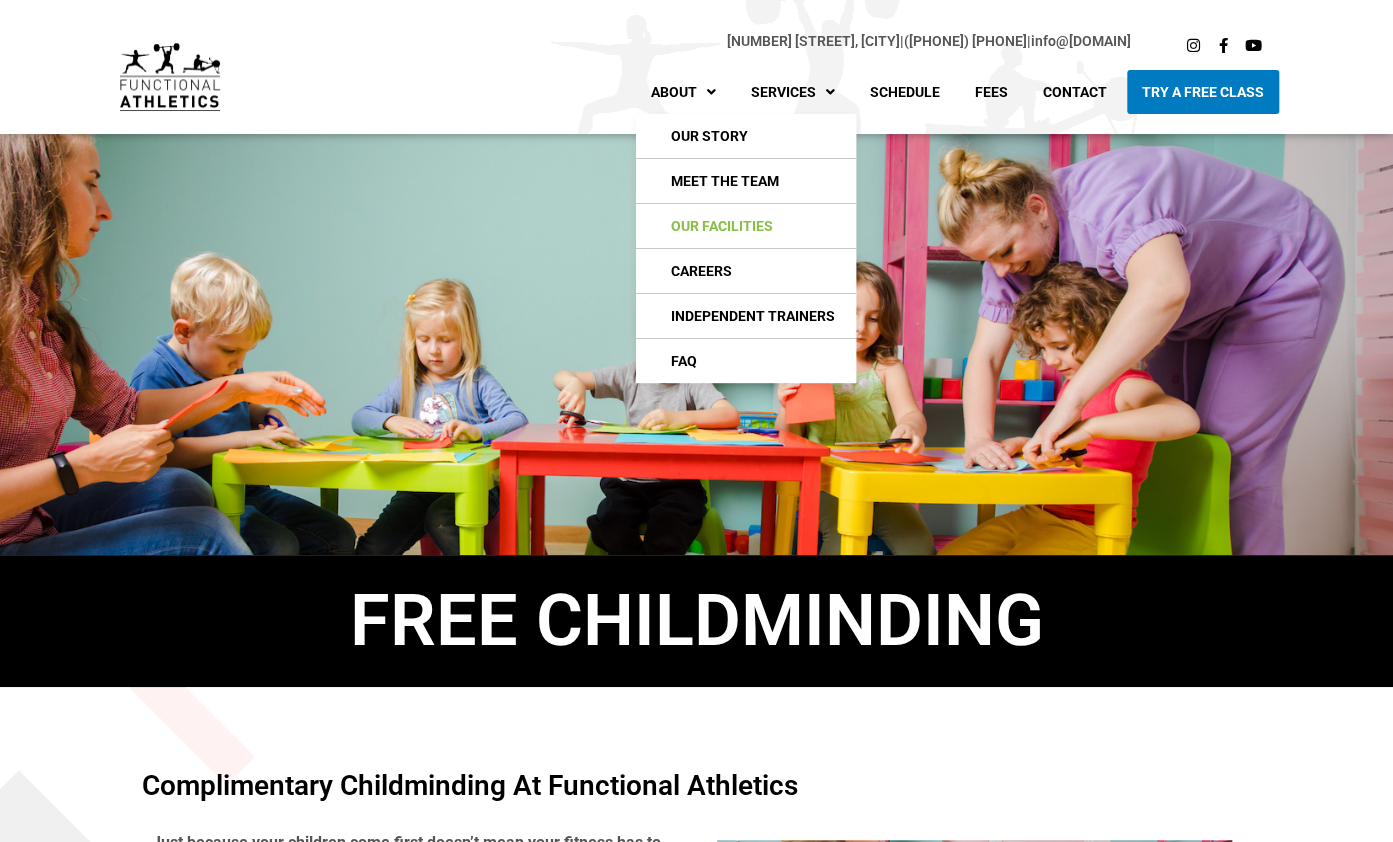 click on "Our Facilities" at bounding box center [746, 226] 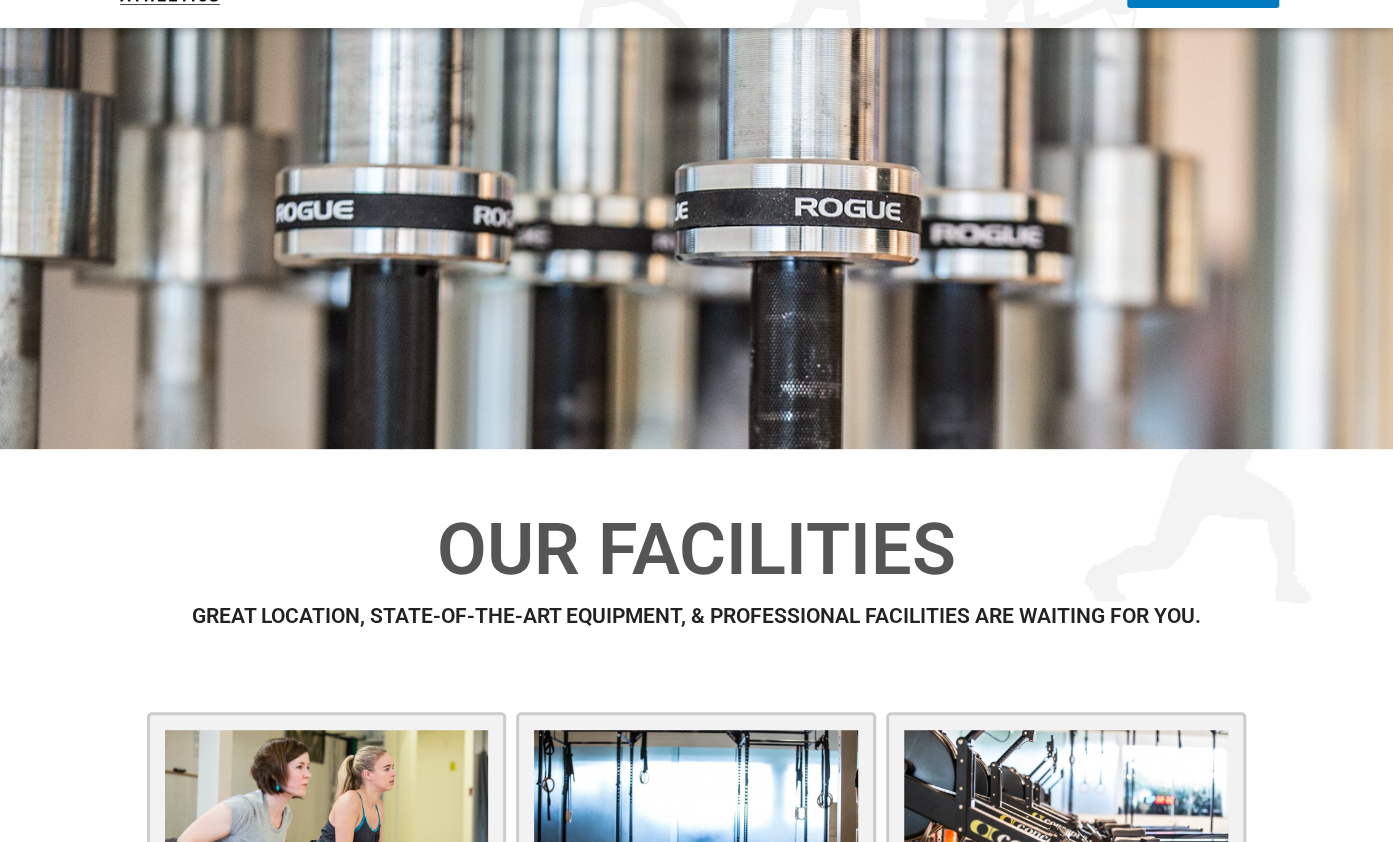 scroll, scrollTop: 0, scrollLeft: 0, axis: both 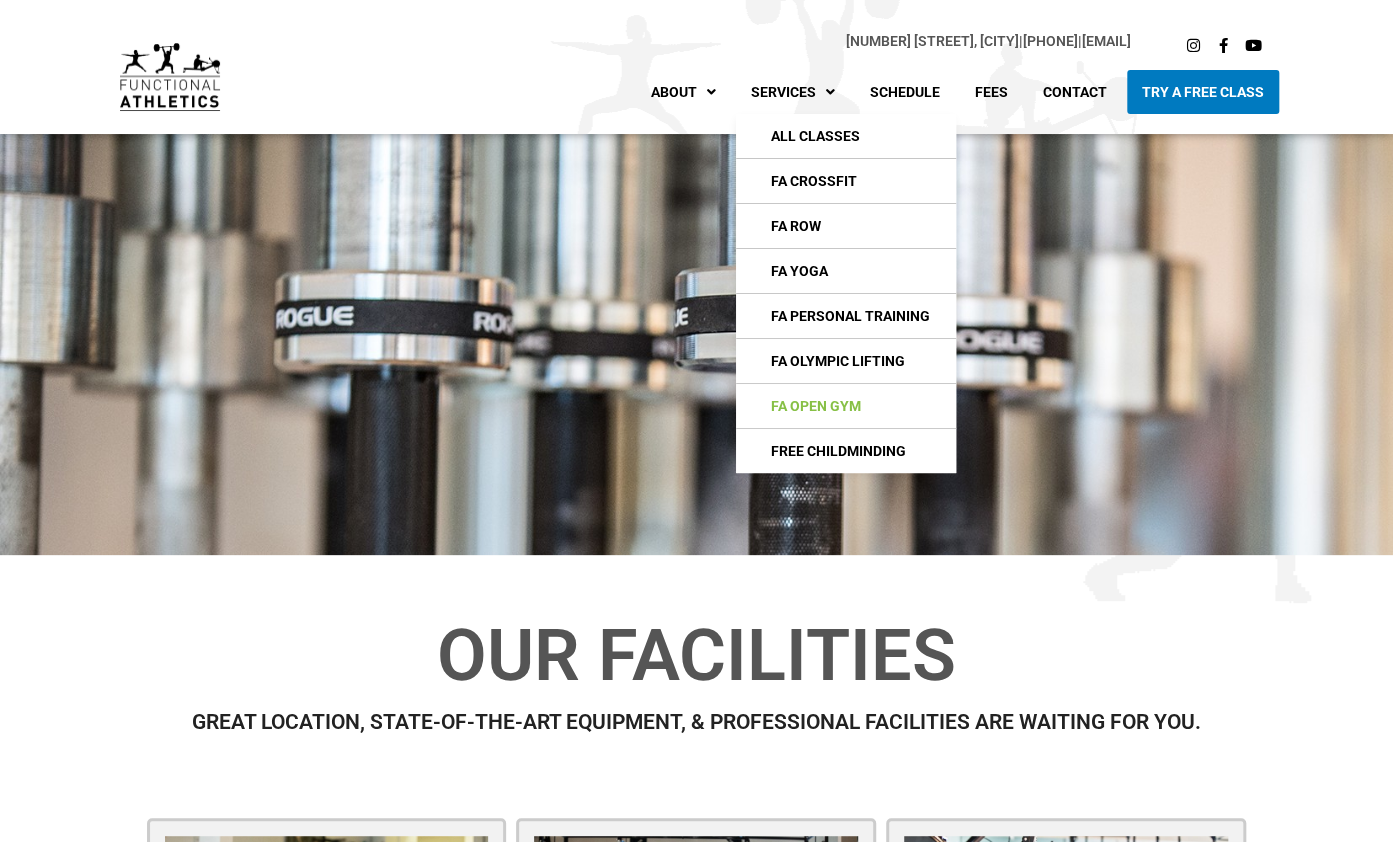 click on "FA Open Gym" at bounding box center [846, 406] 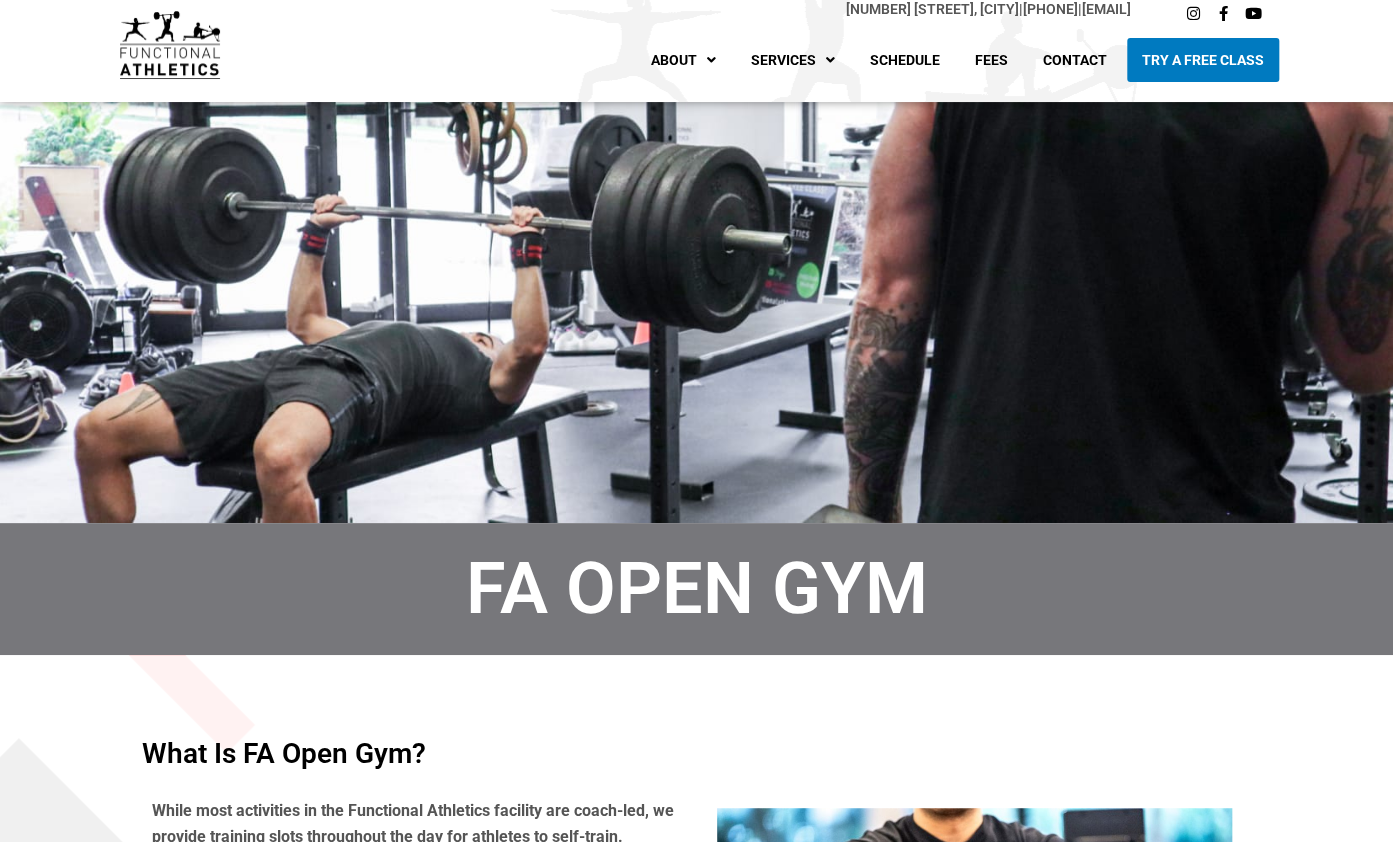 scroll, scrollTop: 0, scrollLeft: 0, axis: both 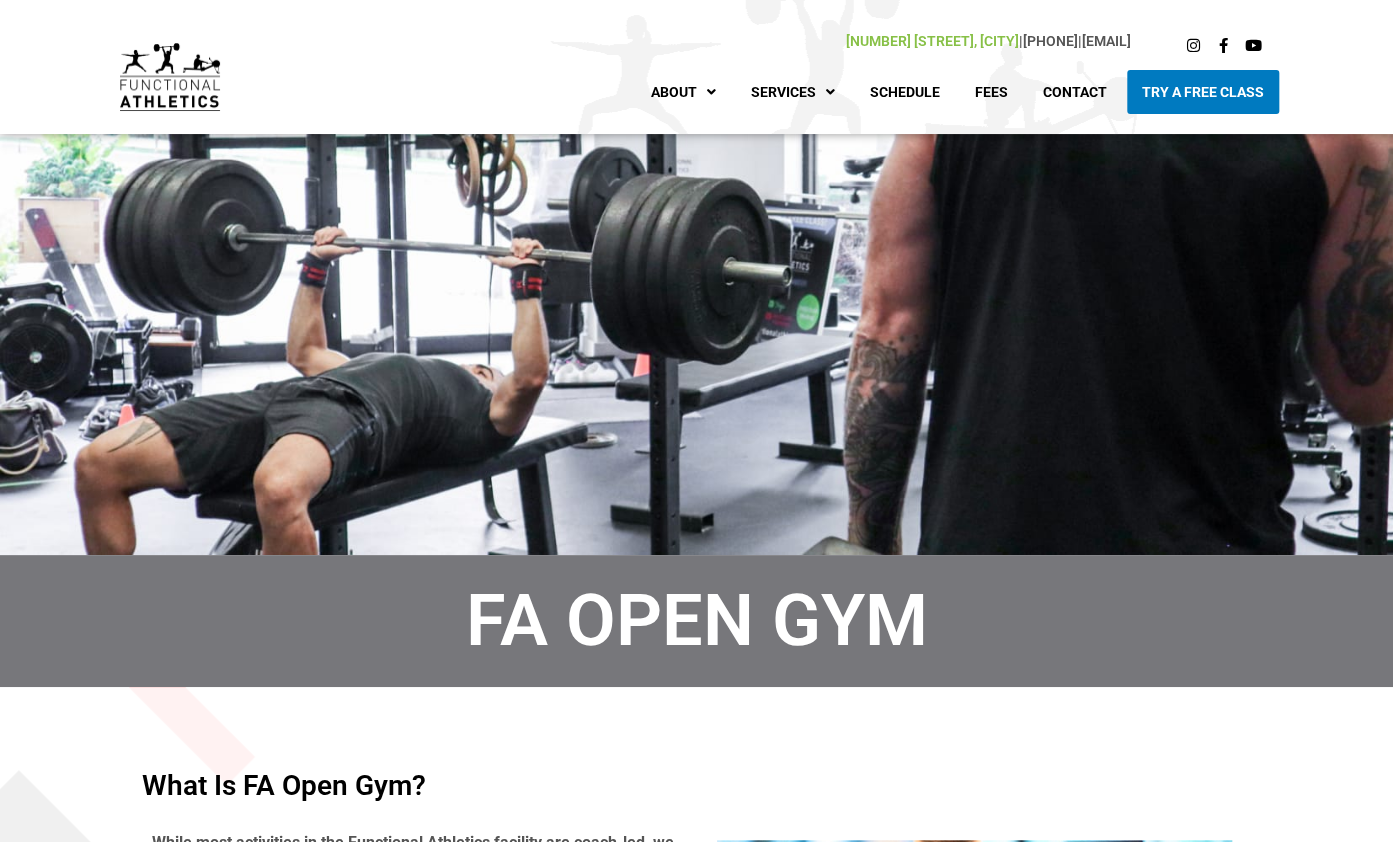 click on "[NUMBER] [STREET], [CITY]" at bounding box center (932, 41) 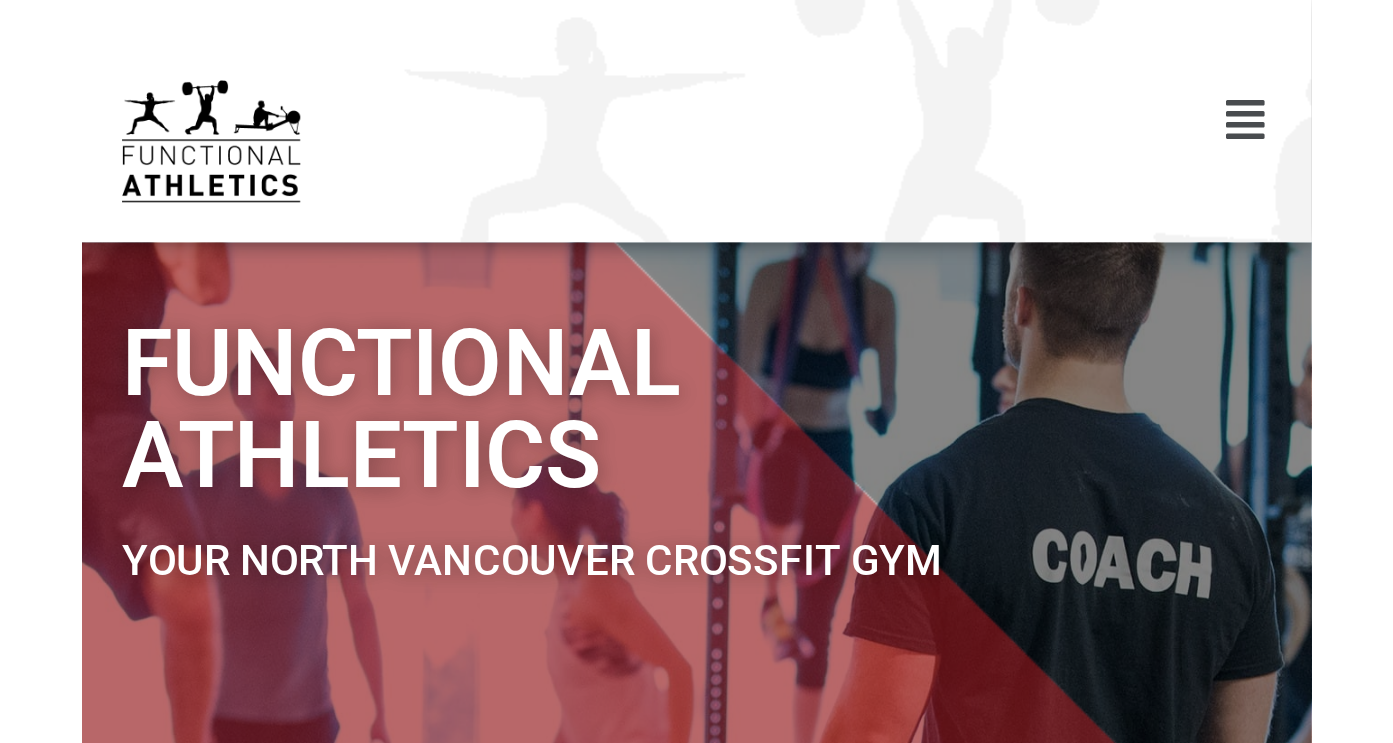 scroll, scrollTop: 0, scrollLeft: 0, axis: both 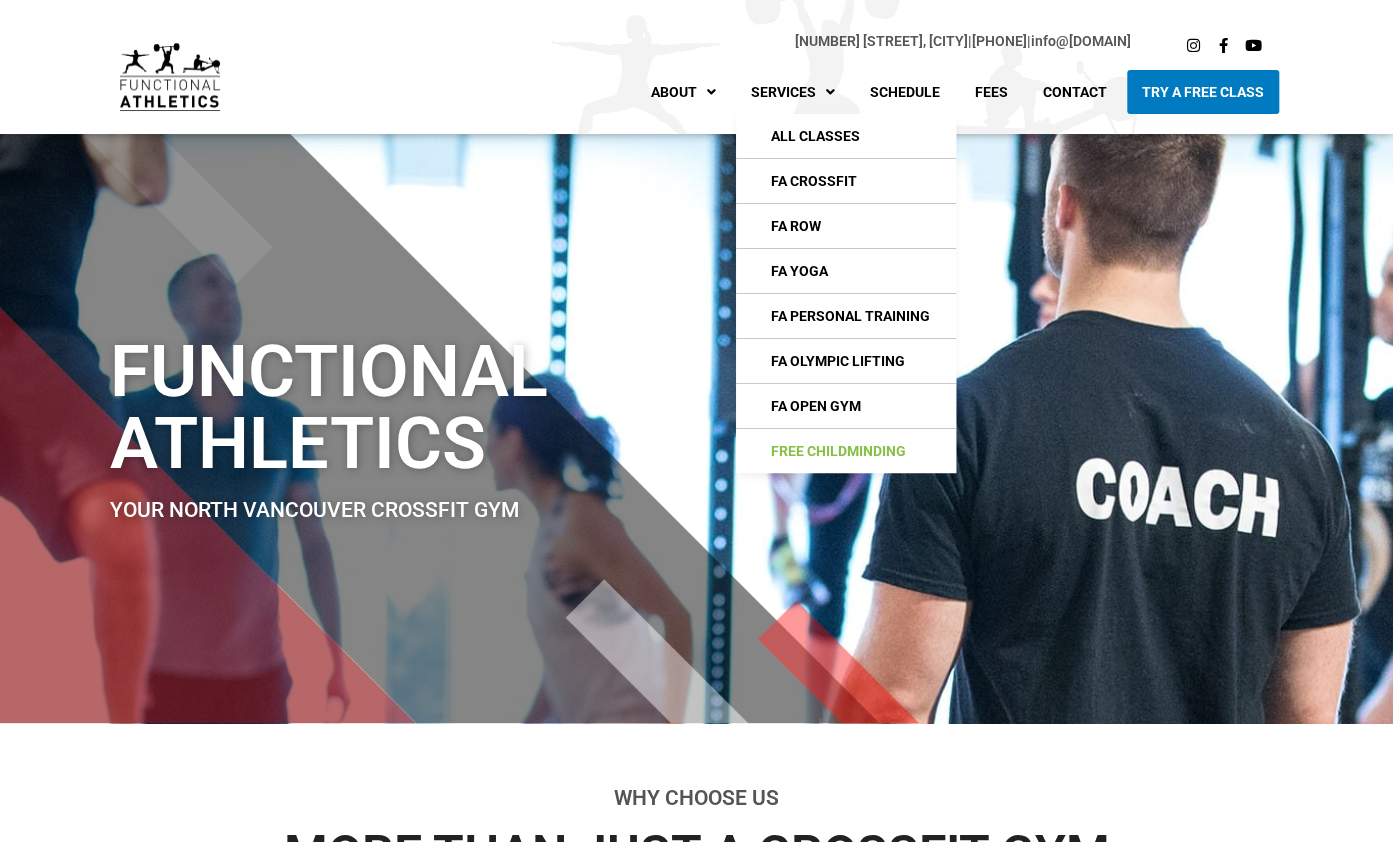 click on "Free Childminding" at bounding box center [846, 451] 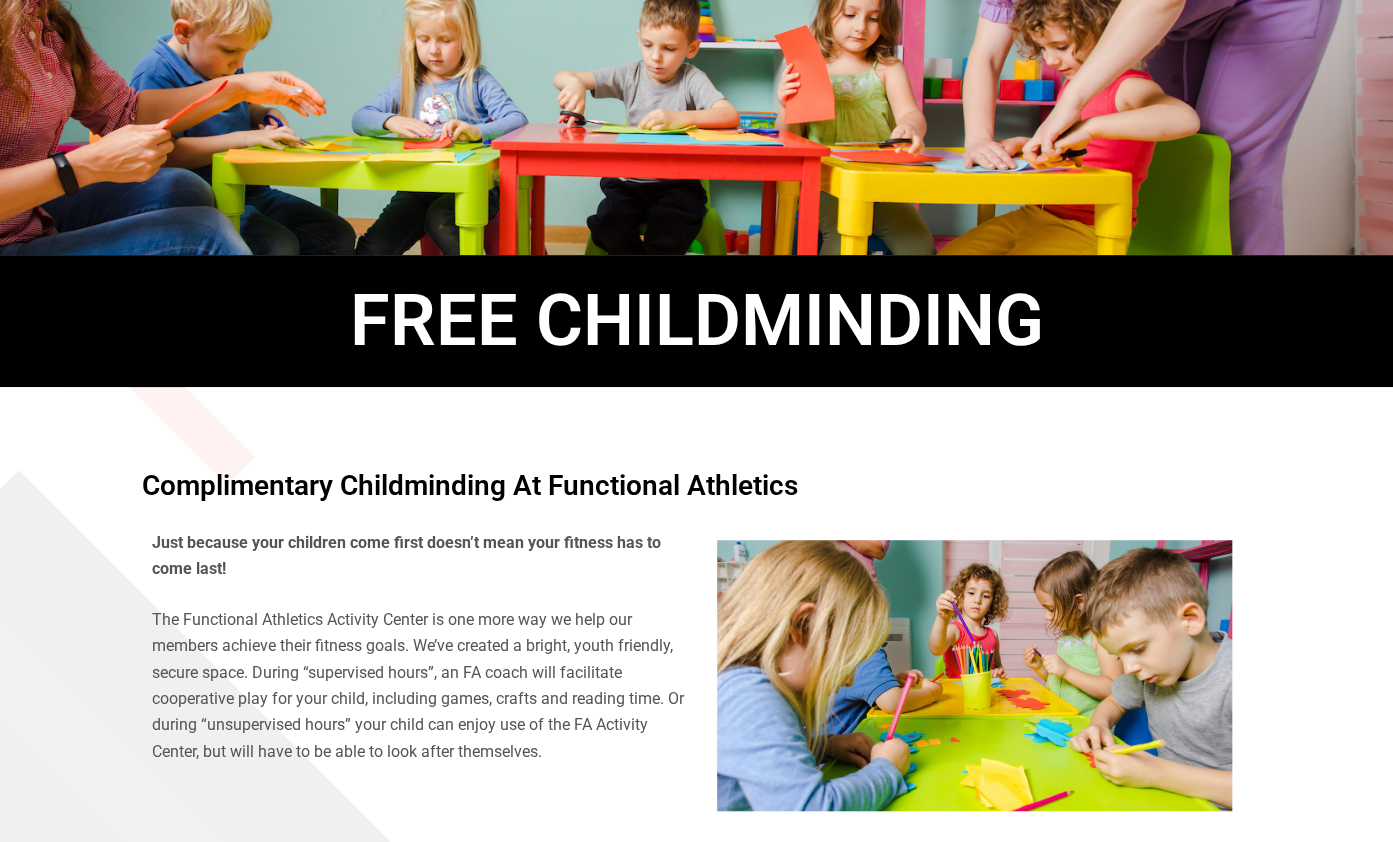 scroll, scrollTop: 600, scrollLeft: 0, axis: vertical 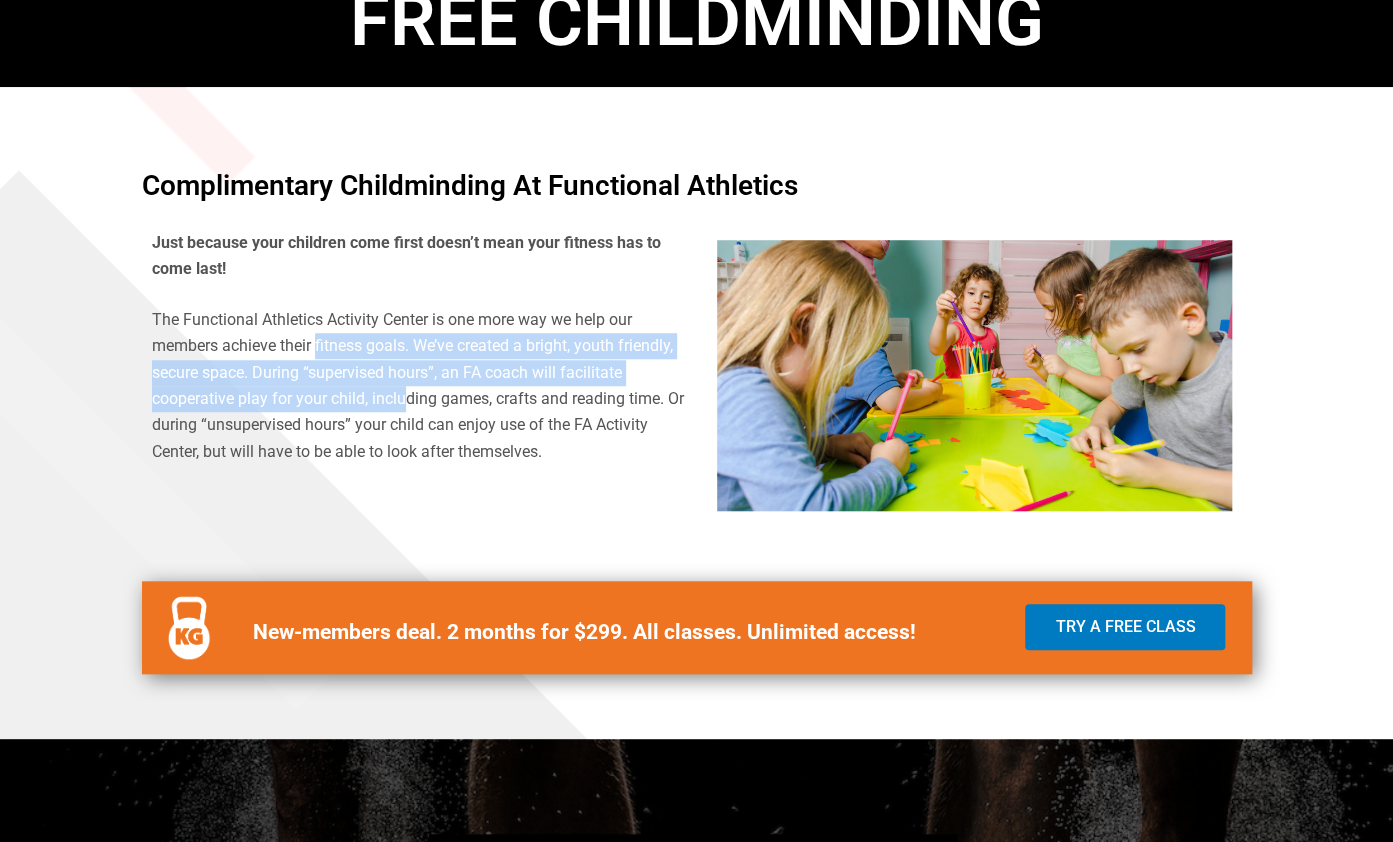 drag, startPoint x: 317, startPoint y: 353, endPoint x: 408, endPoint y: 415, distance: 110.11358 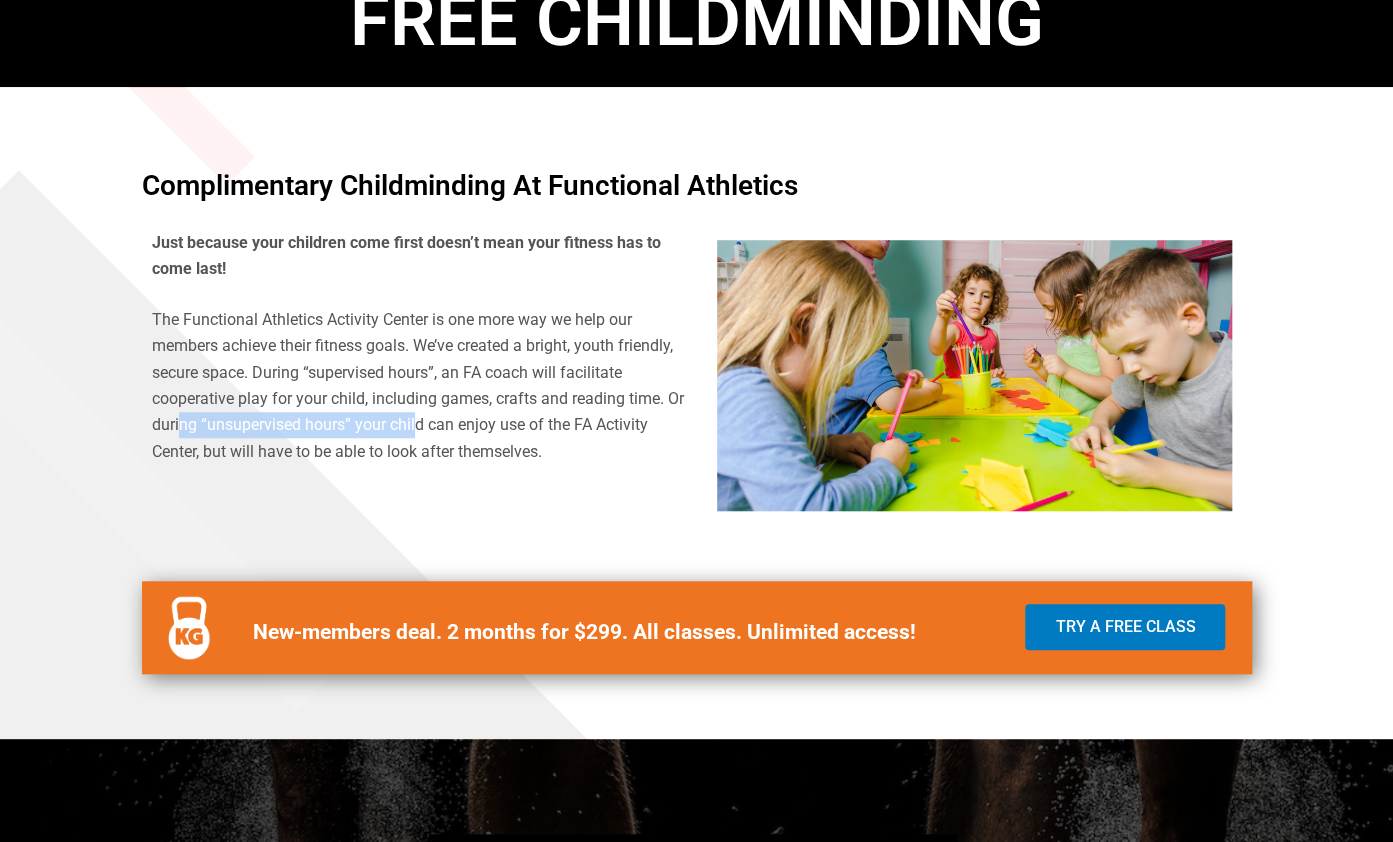 drag, startPoint x: 179, startPoint y: 433, endPoint x: 417, endPoint y: 442, distance: 238.1701 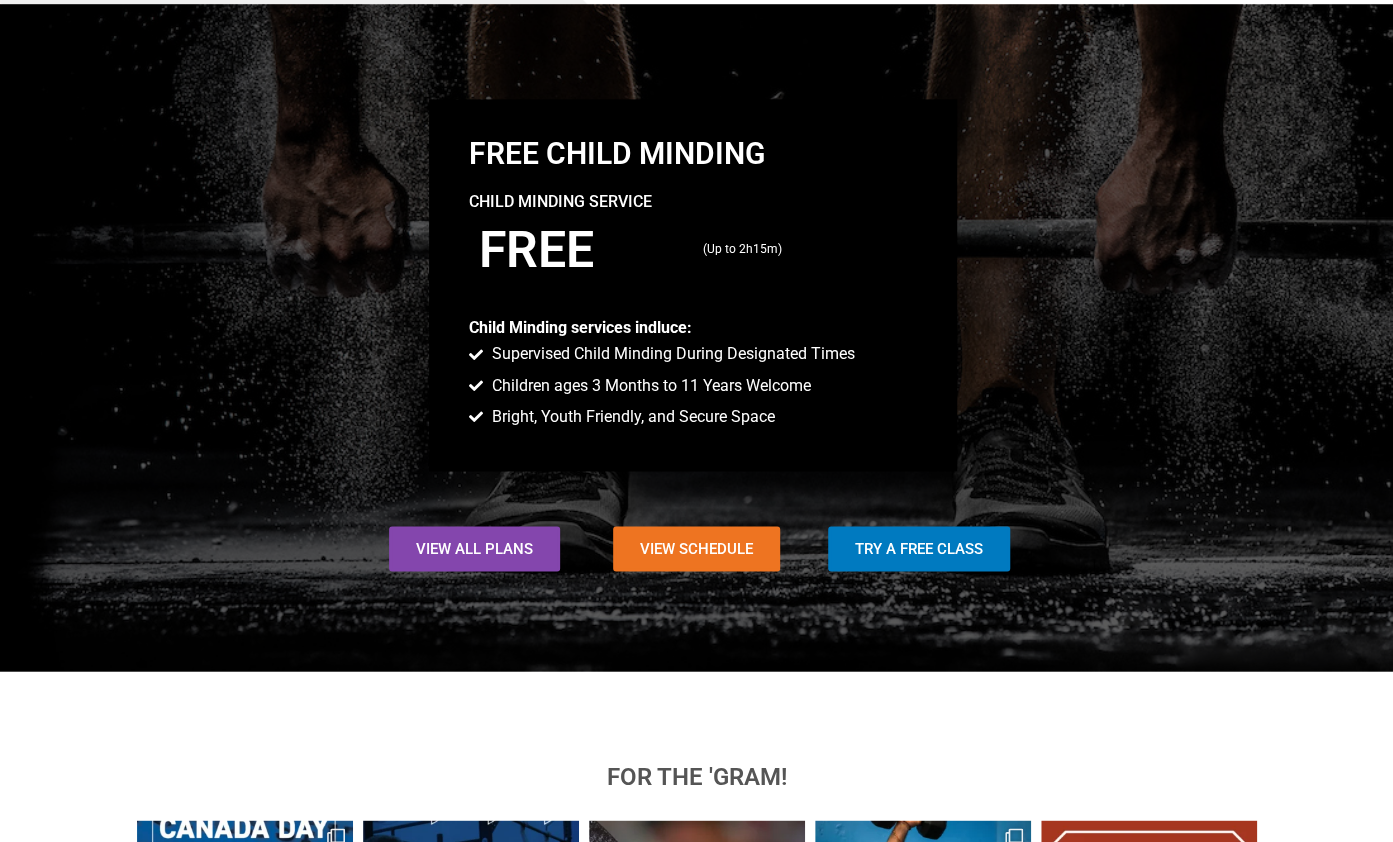 scroll, scrollTop: 1300, scrollLeft: 0, axis: vertical 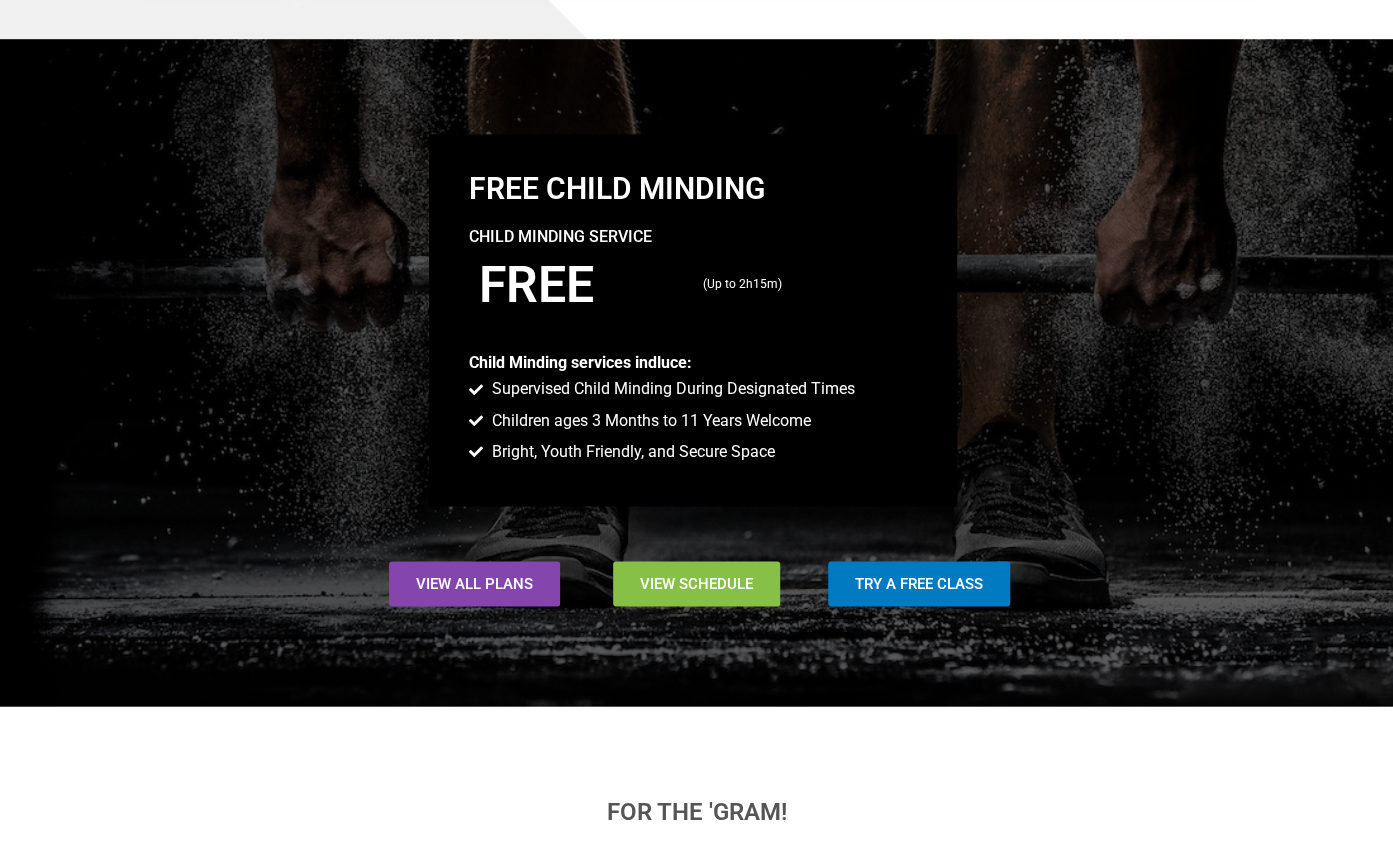 click on "View Schedule" at bounding box center (696, 583) 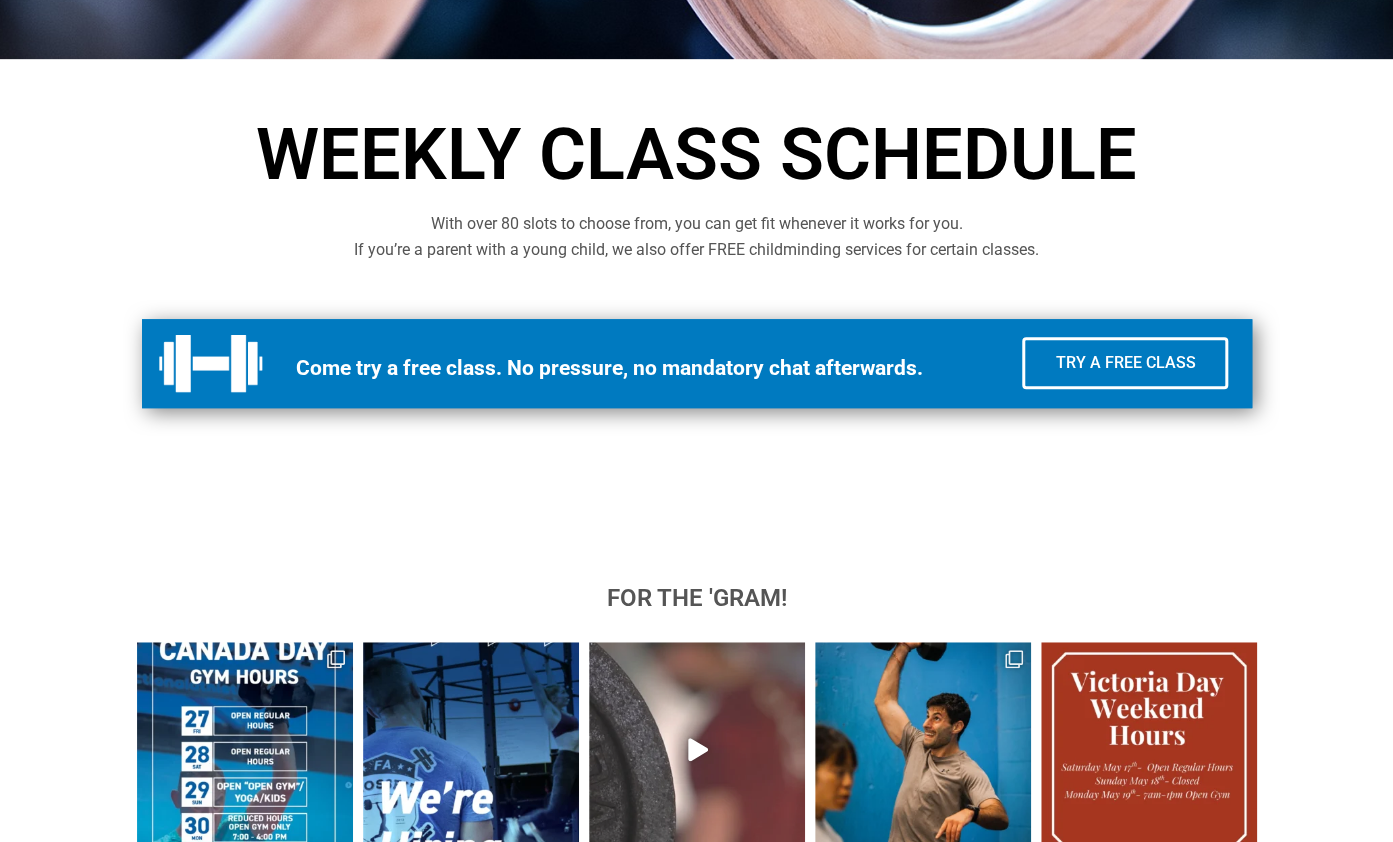 scroll, scrollTop: 400, scrollLeft: 0, axis: vertical 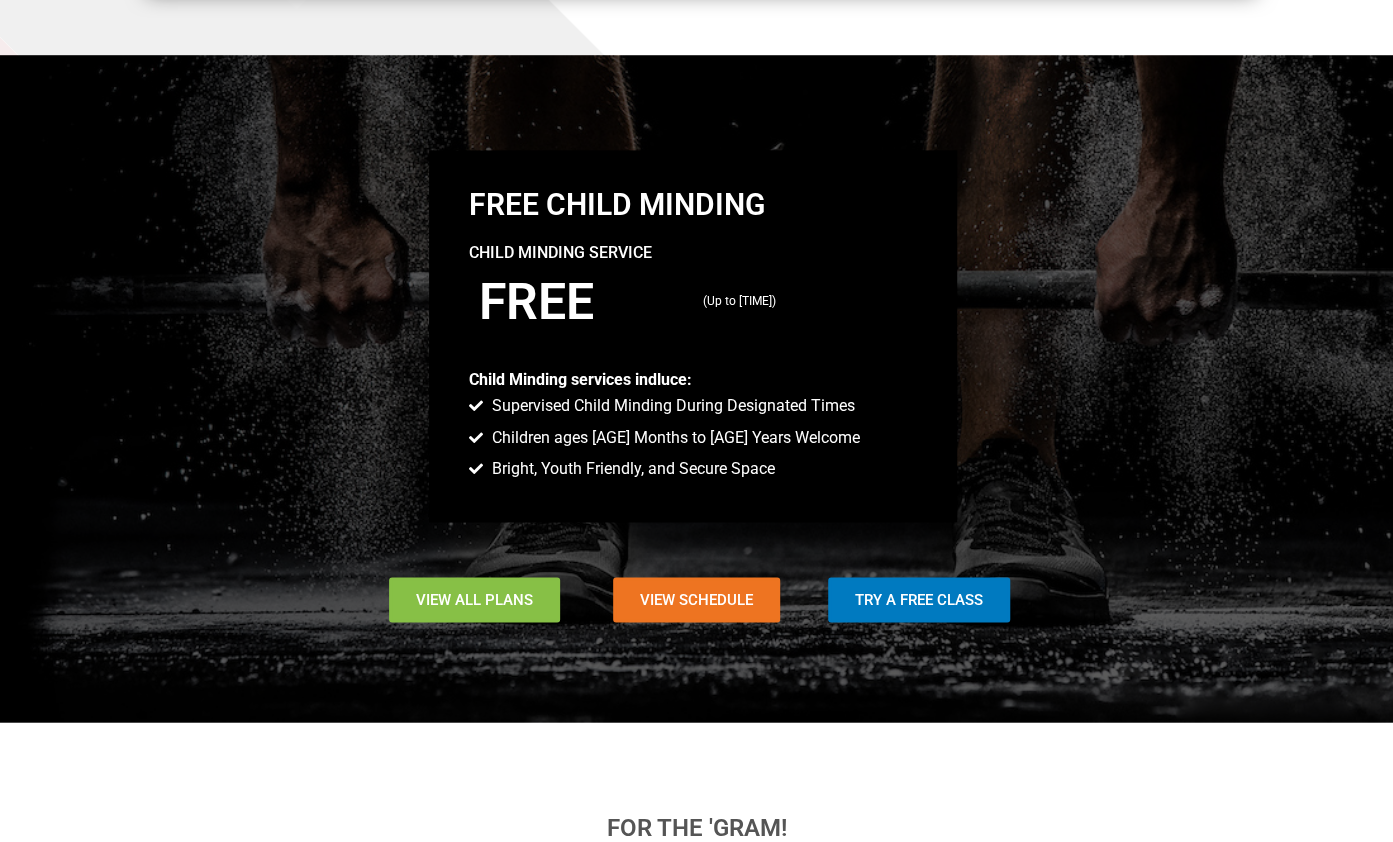 click on "View All Plans" at bounding box center [474, 599] 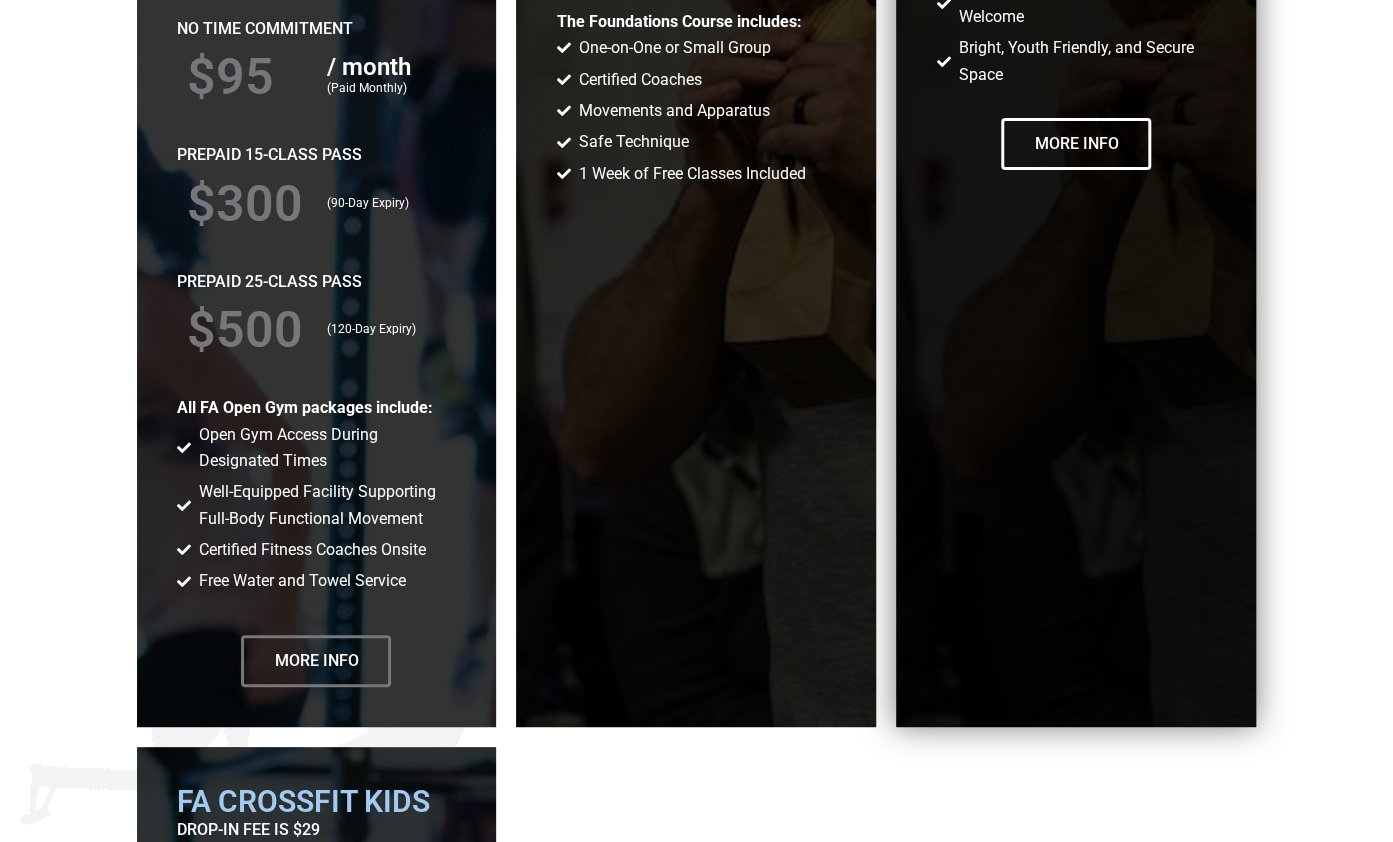 scroll, scrollTop: 3600, scrollLeft: 0, axis: vertical 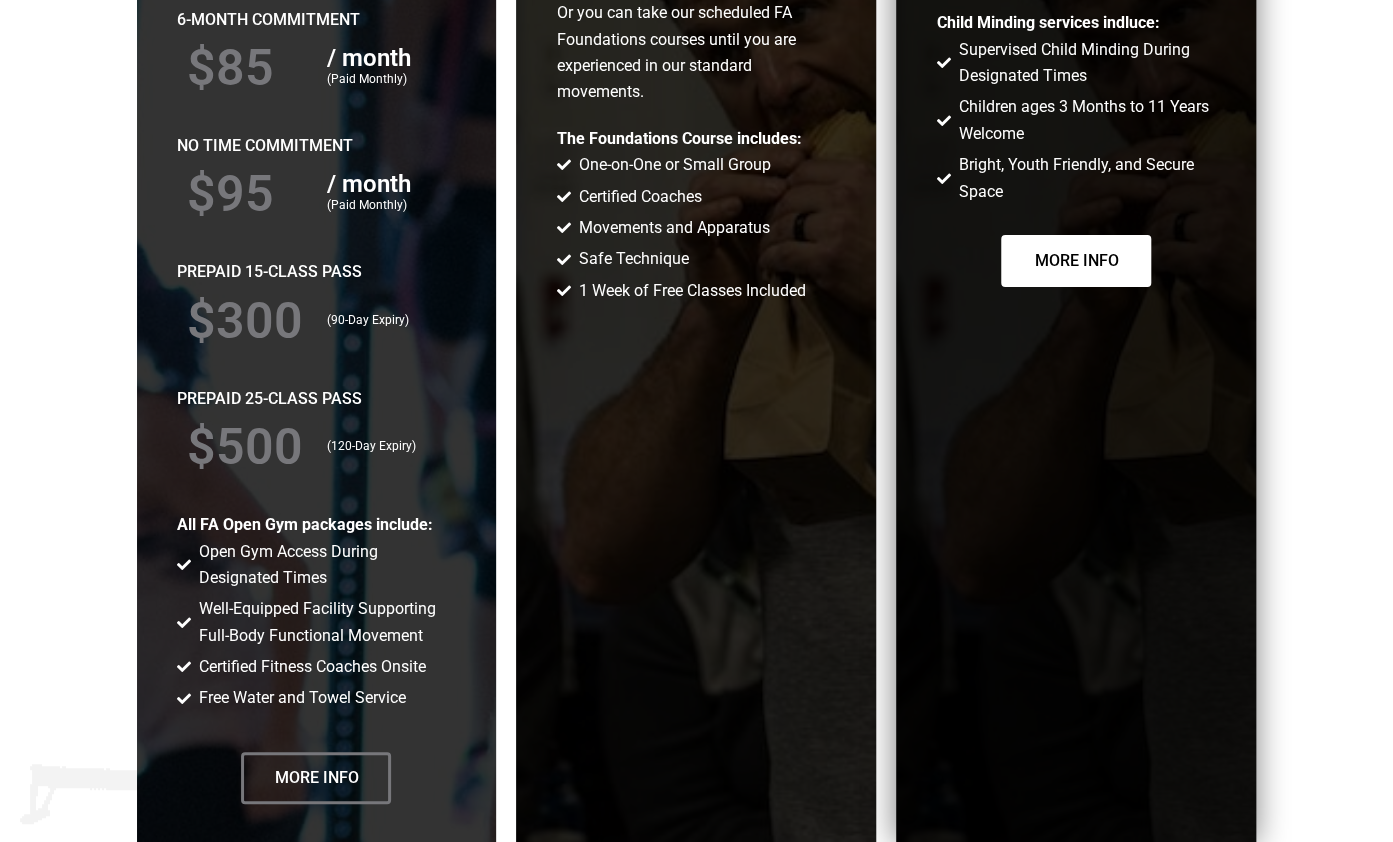 click on "More Info" at bounding box center (1076, 261) 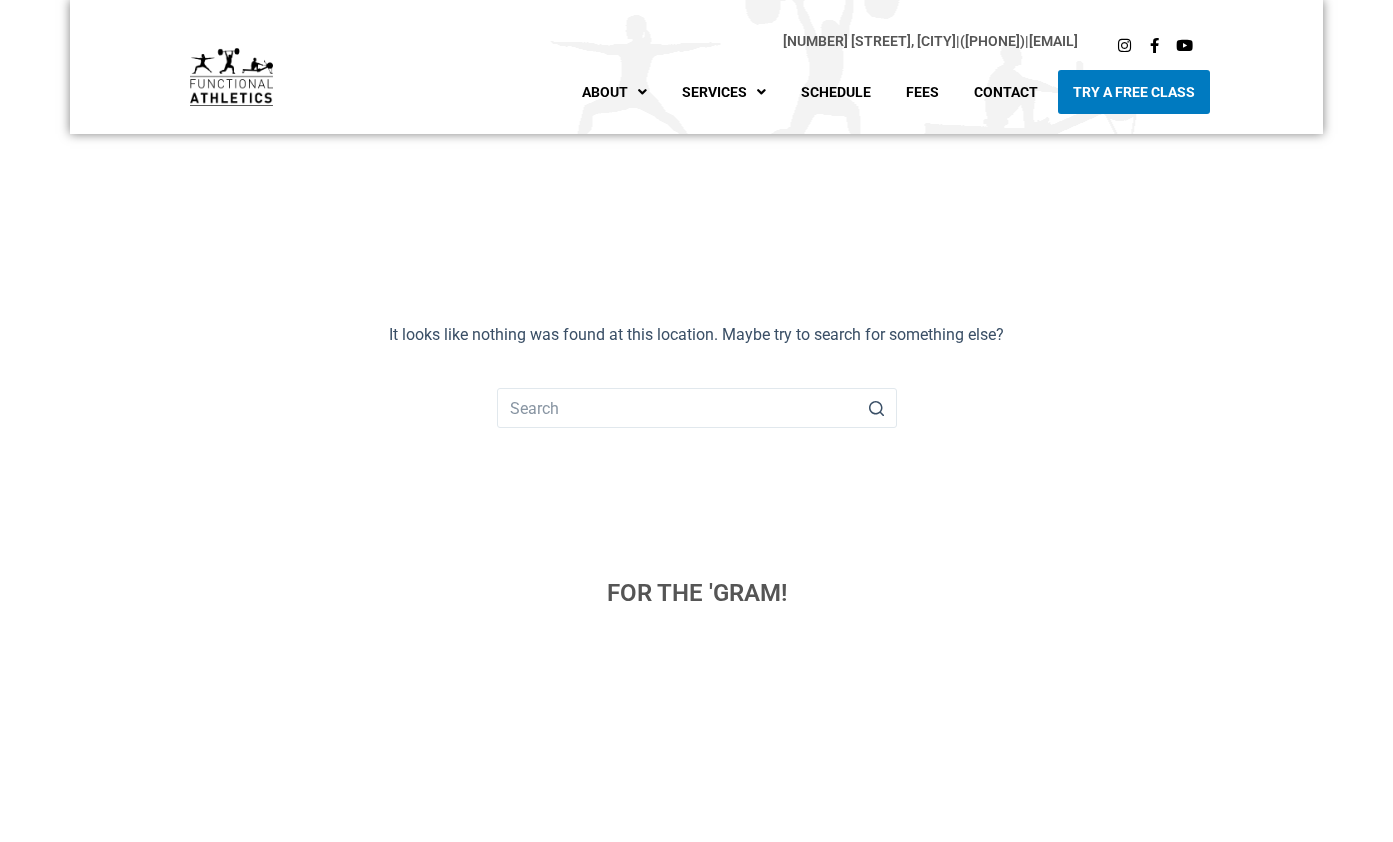 scroll, scrollTop: 0, scrollLeft: 0, axis: both 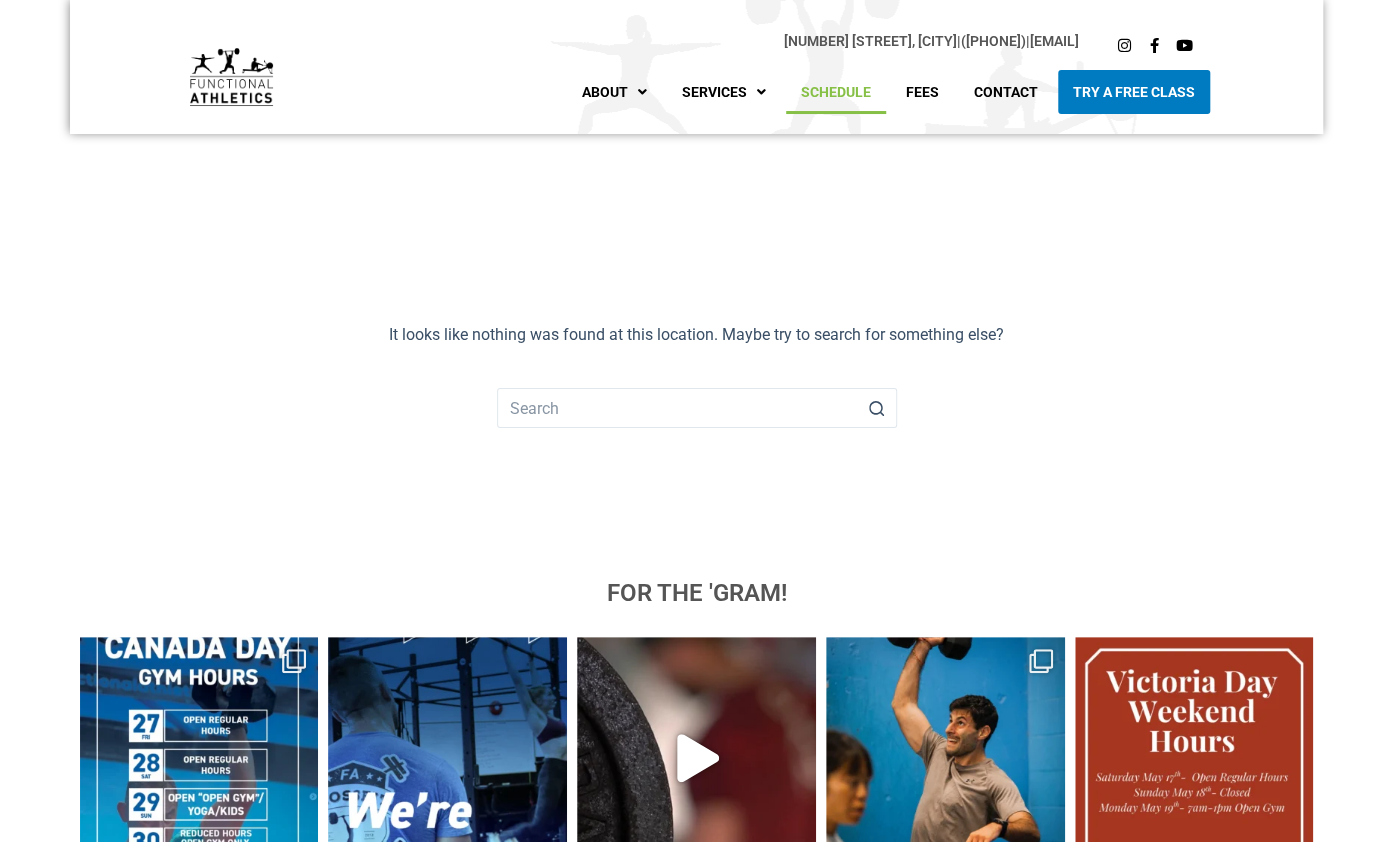 click on "Schedule" at bounding box center [836, 92] 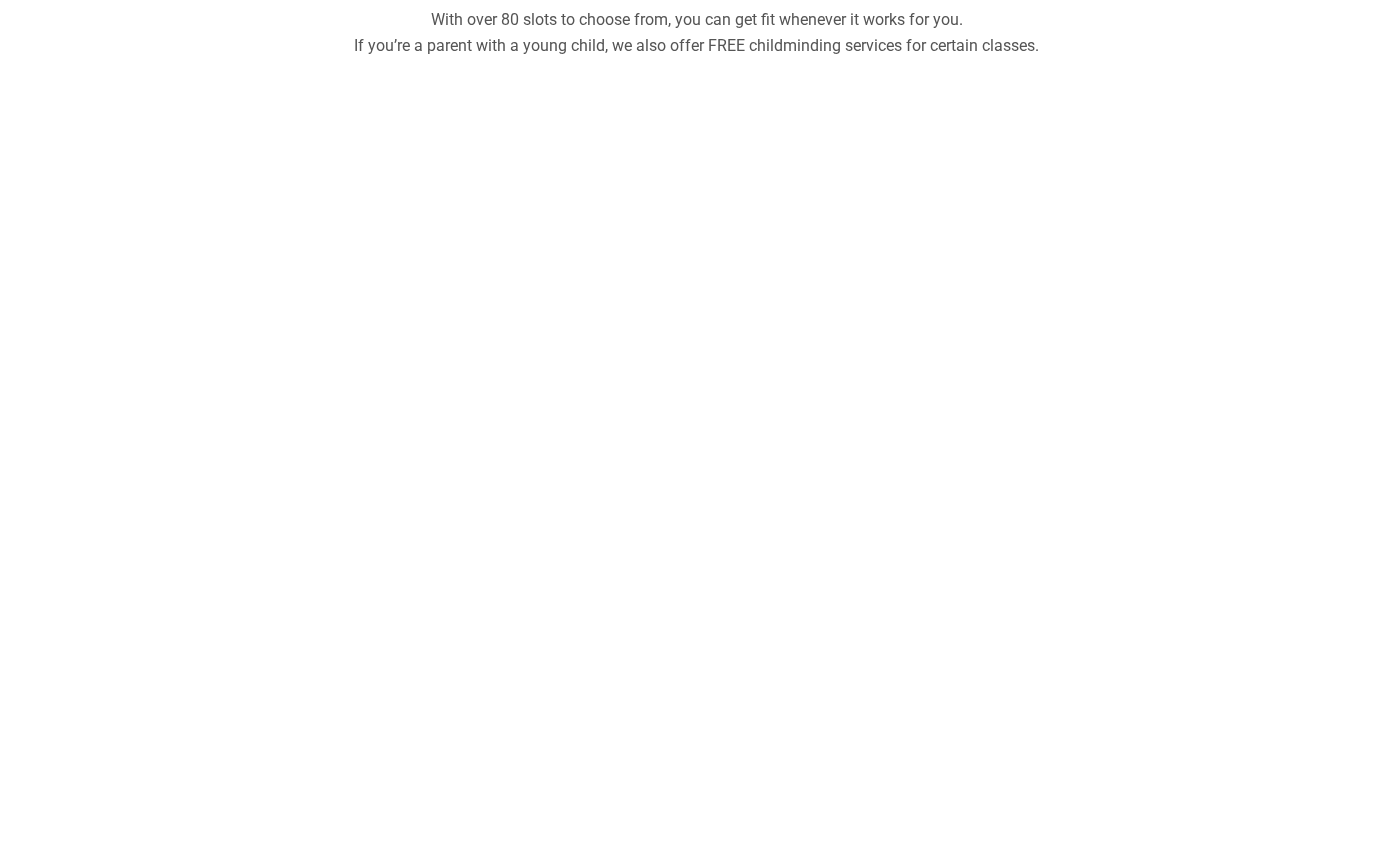 scroll, scrollTop: 200, scrollLeft: 0, axis: vertical 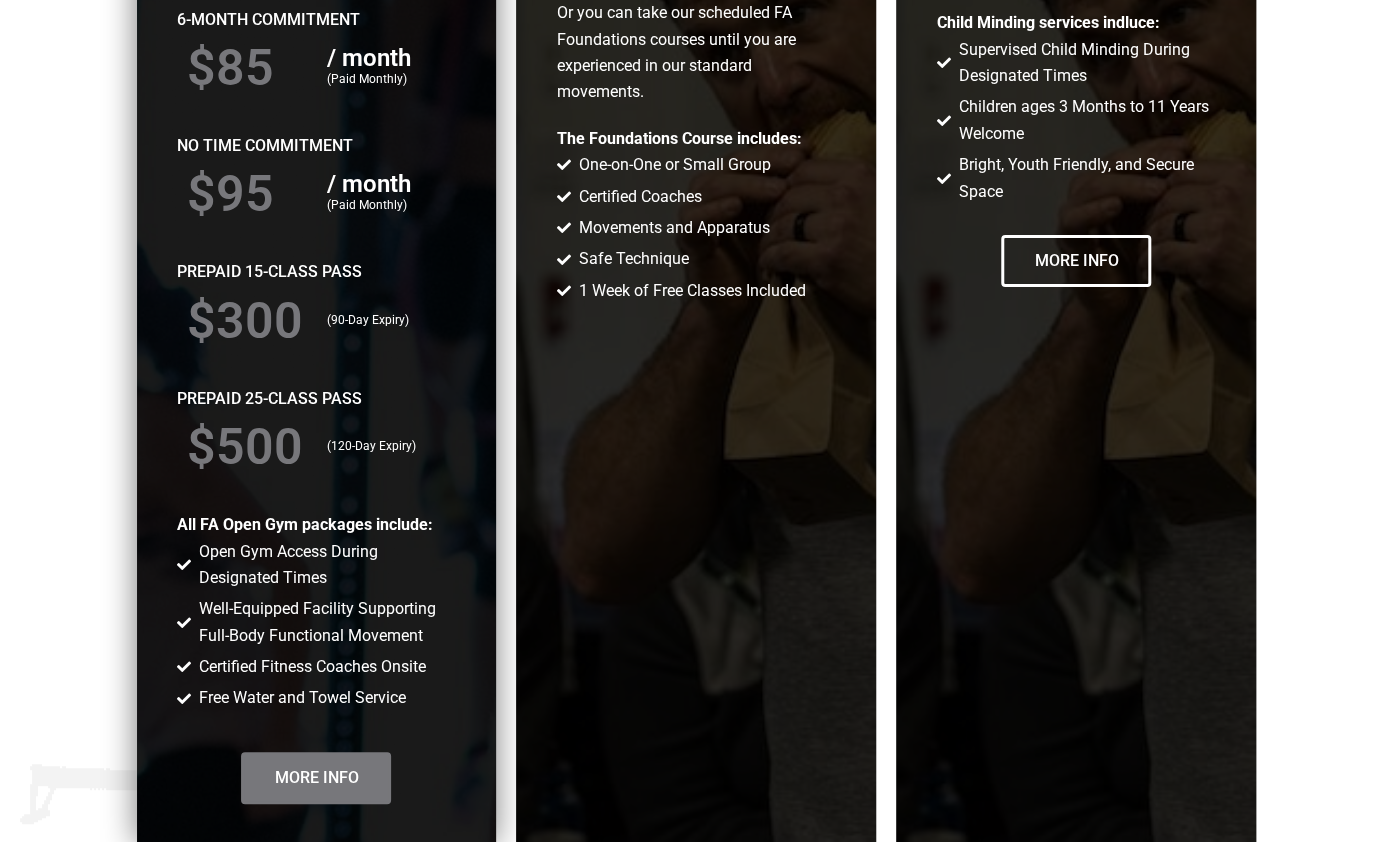click on "More Info" at bounding box center [316, 778] 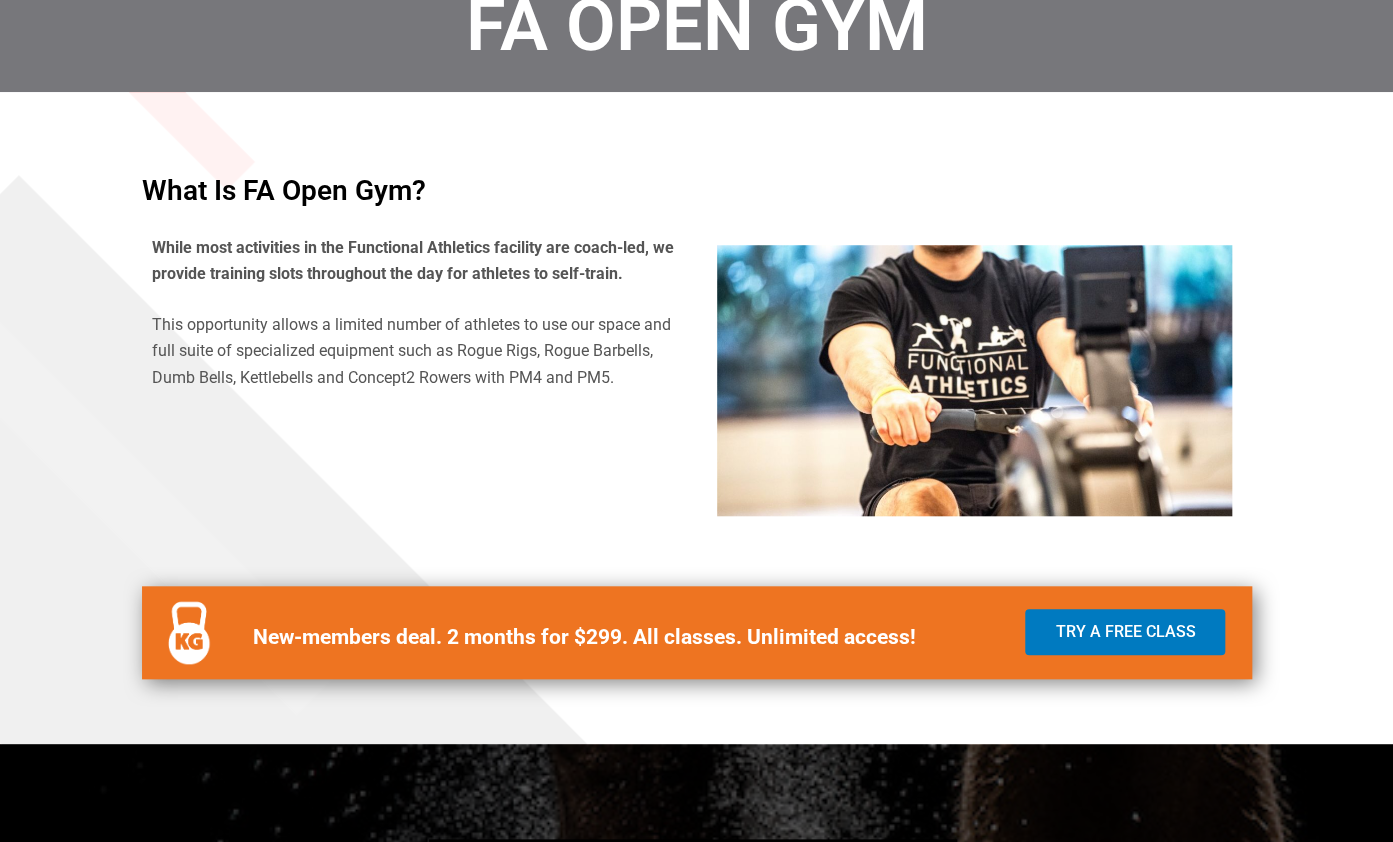 scroll, scrollTop: 600, scrollLeft: 0, axis: vertical 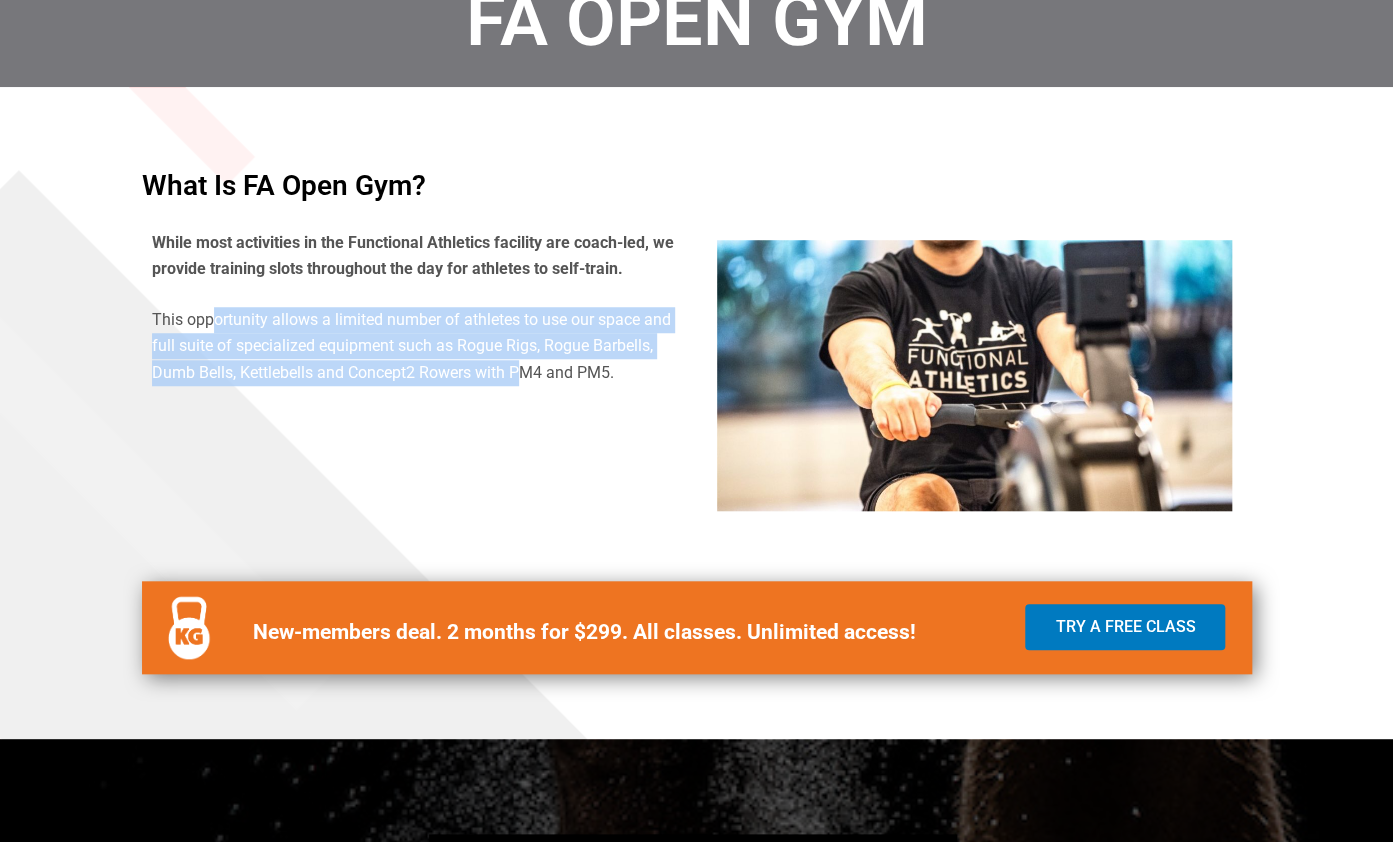 drag, startPoint x: 214, startPoint y: 321, endPoint x: 518, endPoint y: 371, distance: 308.0844 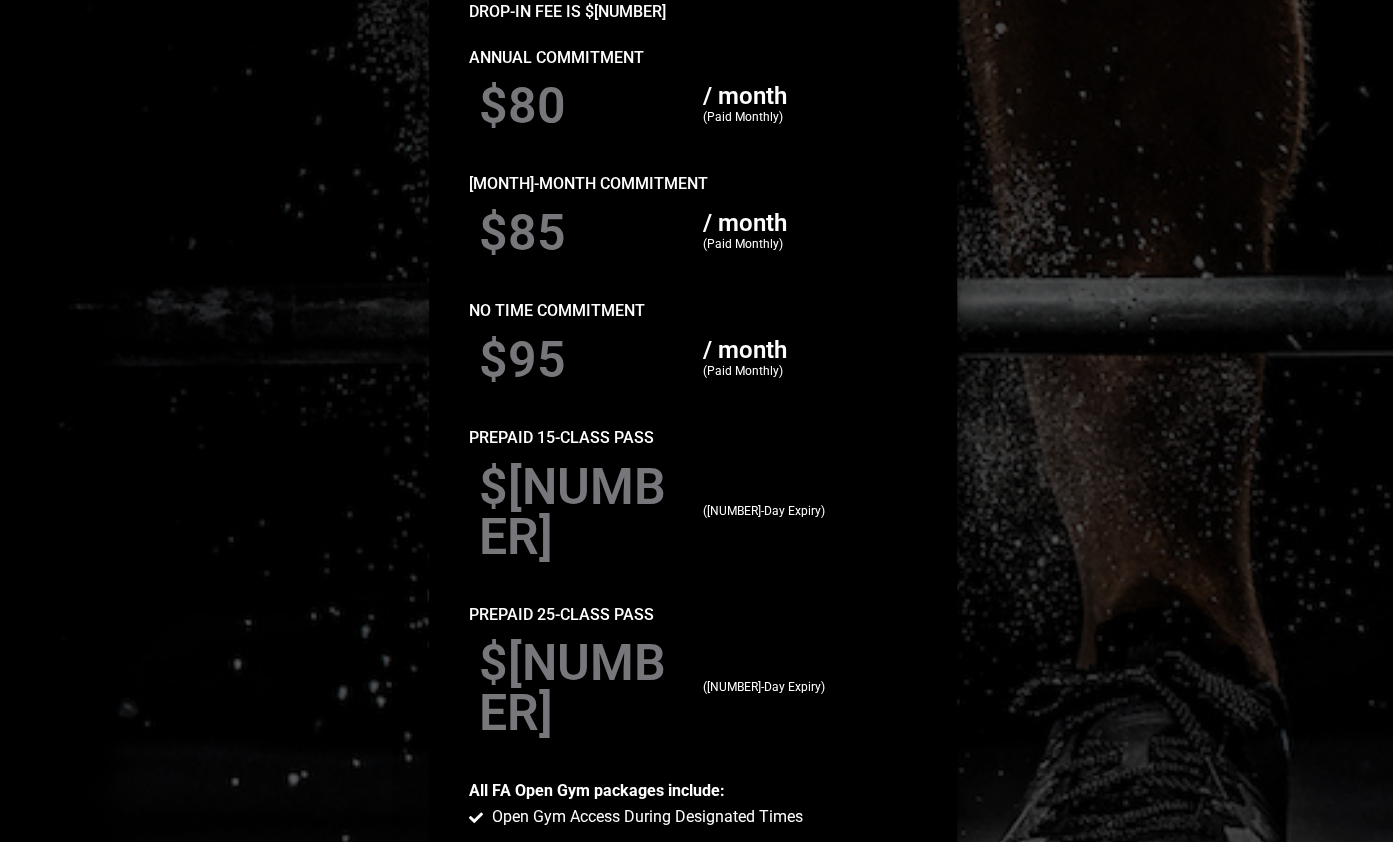 scroll, scrollTop: 1900, scrollLeft: 0, axis: vertical 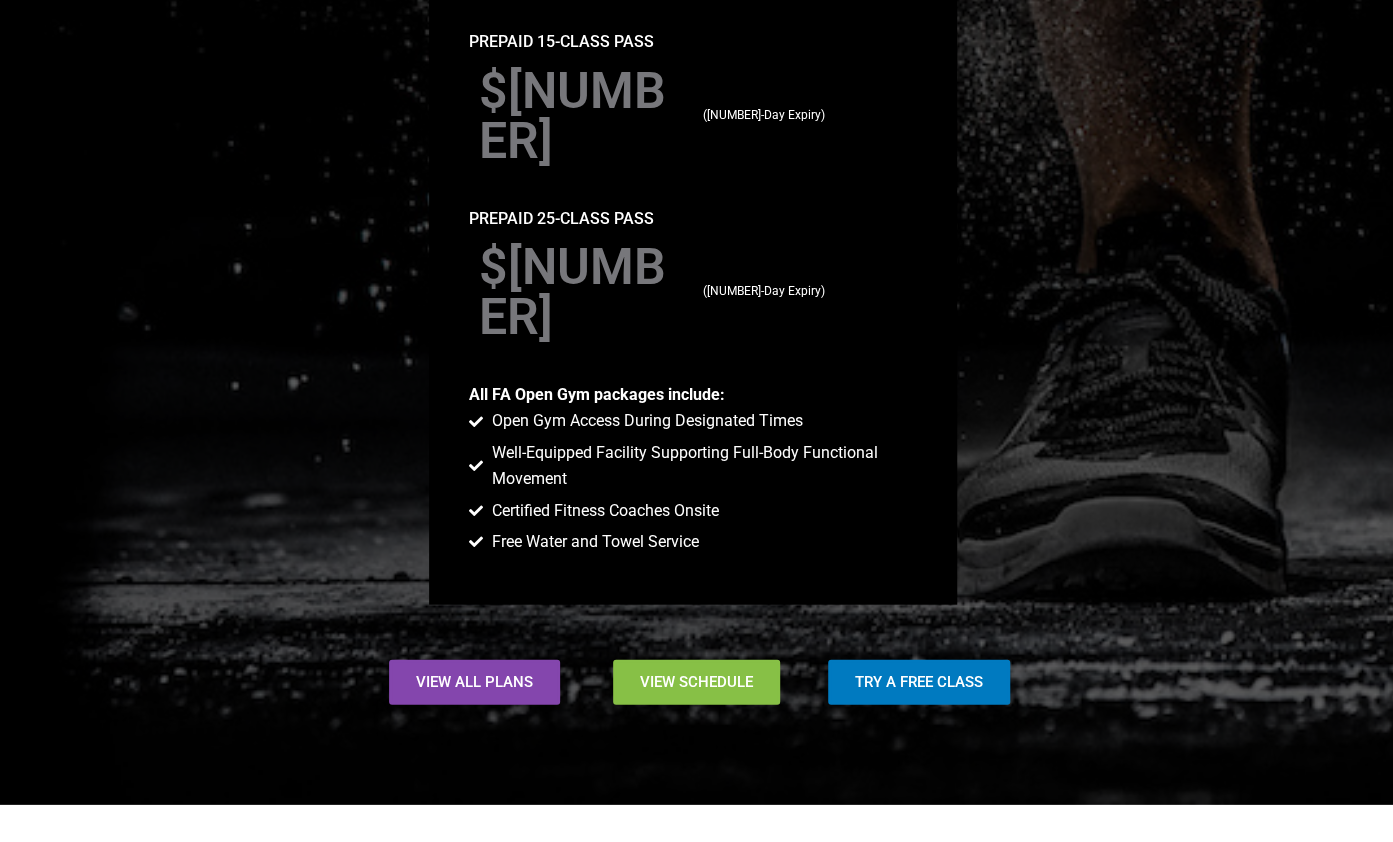 click on "View Schedule" at bounding box center (696, 682) 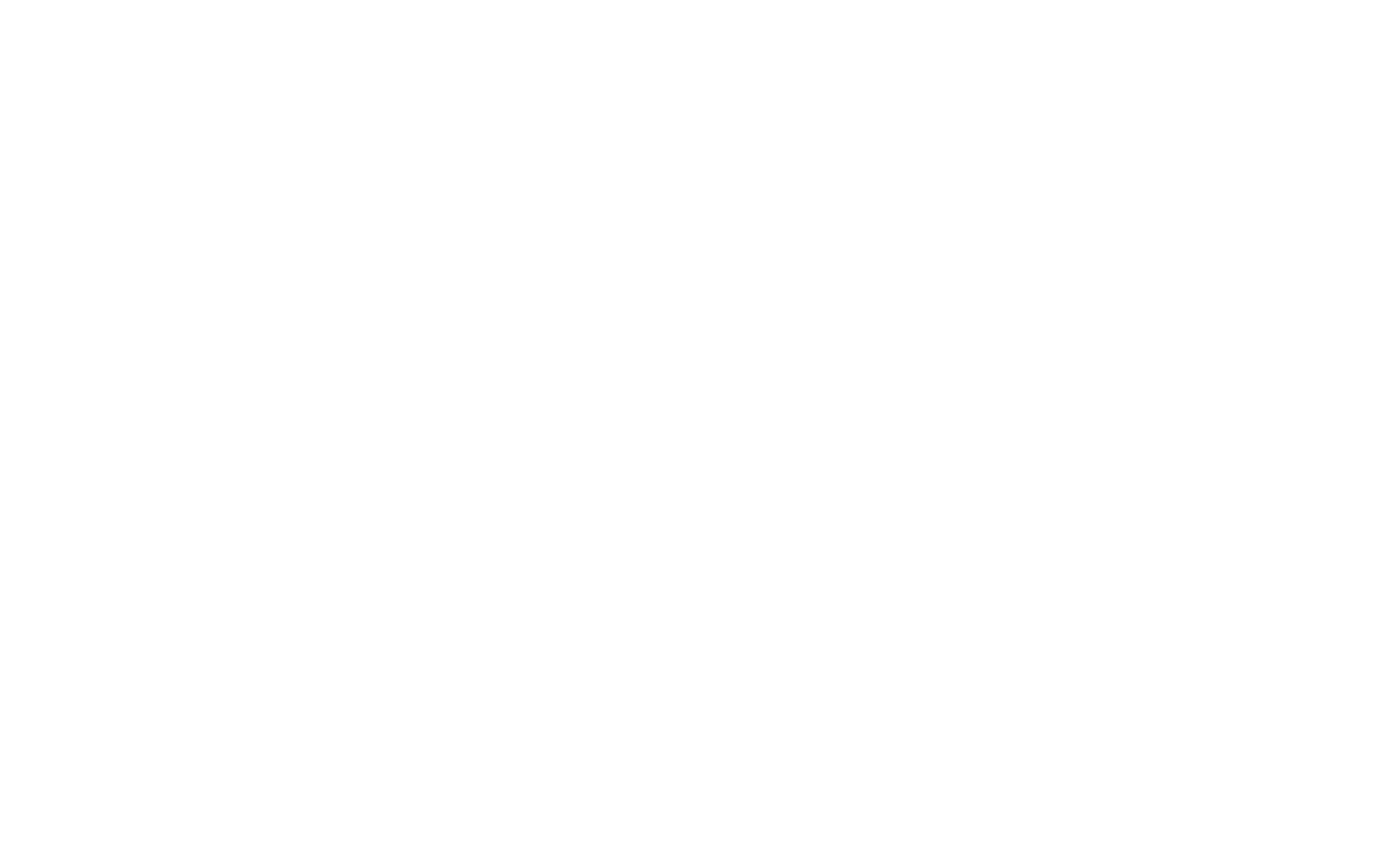scroll, scrollTop: 800, scrollLeft: 0, axis: vertical 